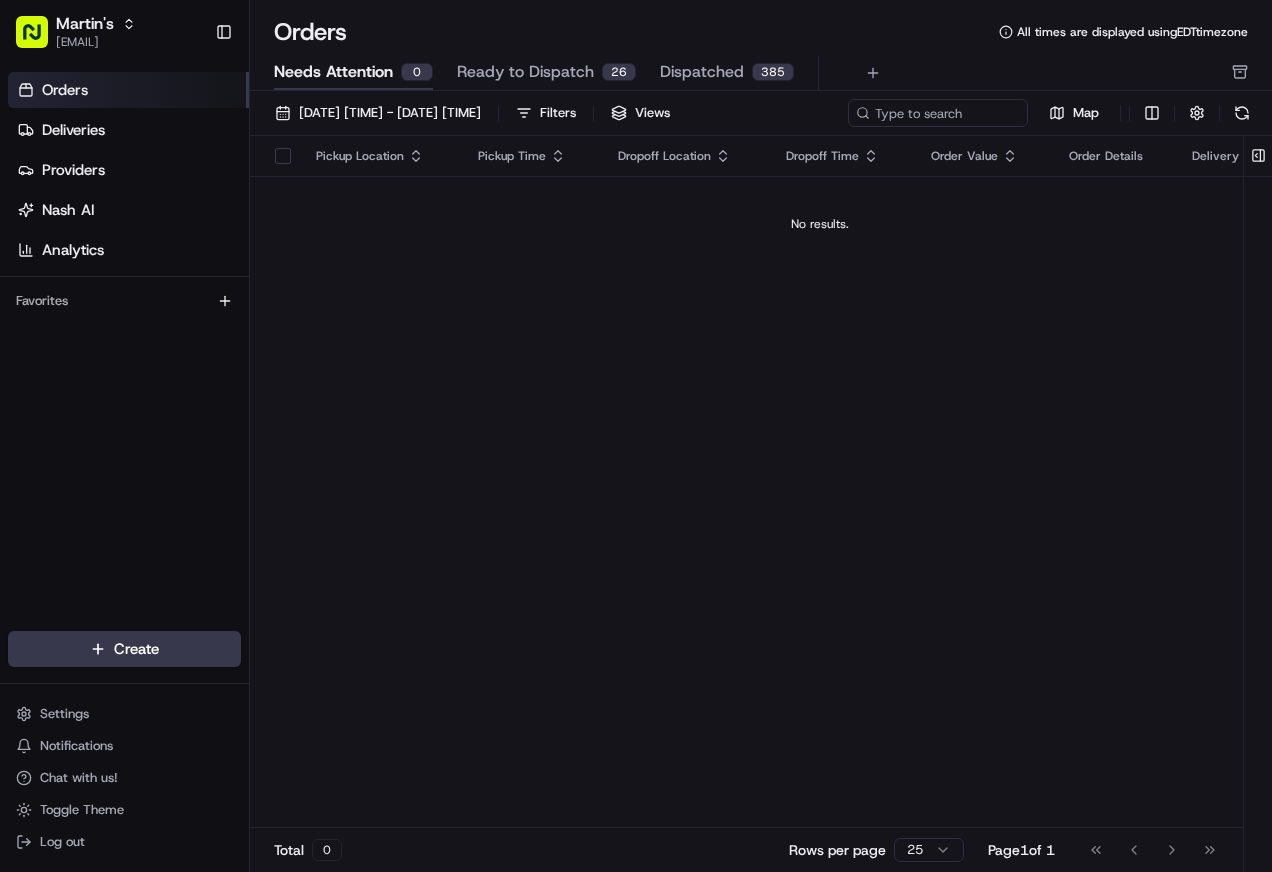 scroll, scrollTop: 0, scrollLeft: 0, axis: both 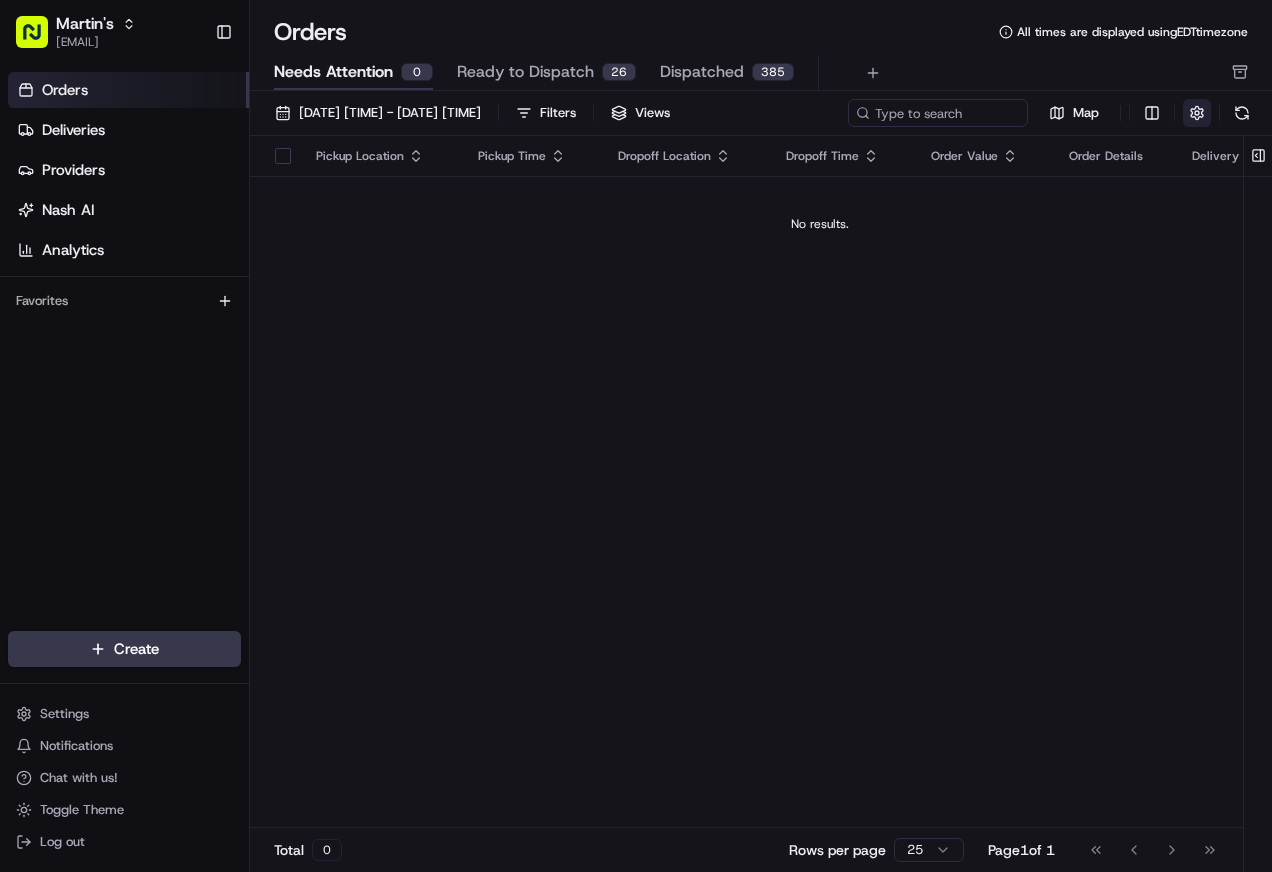 click at bounding box center (1197, 113) 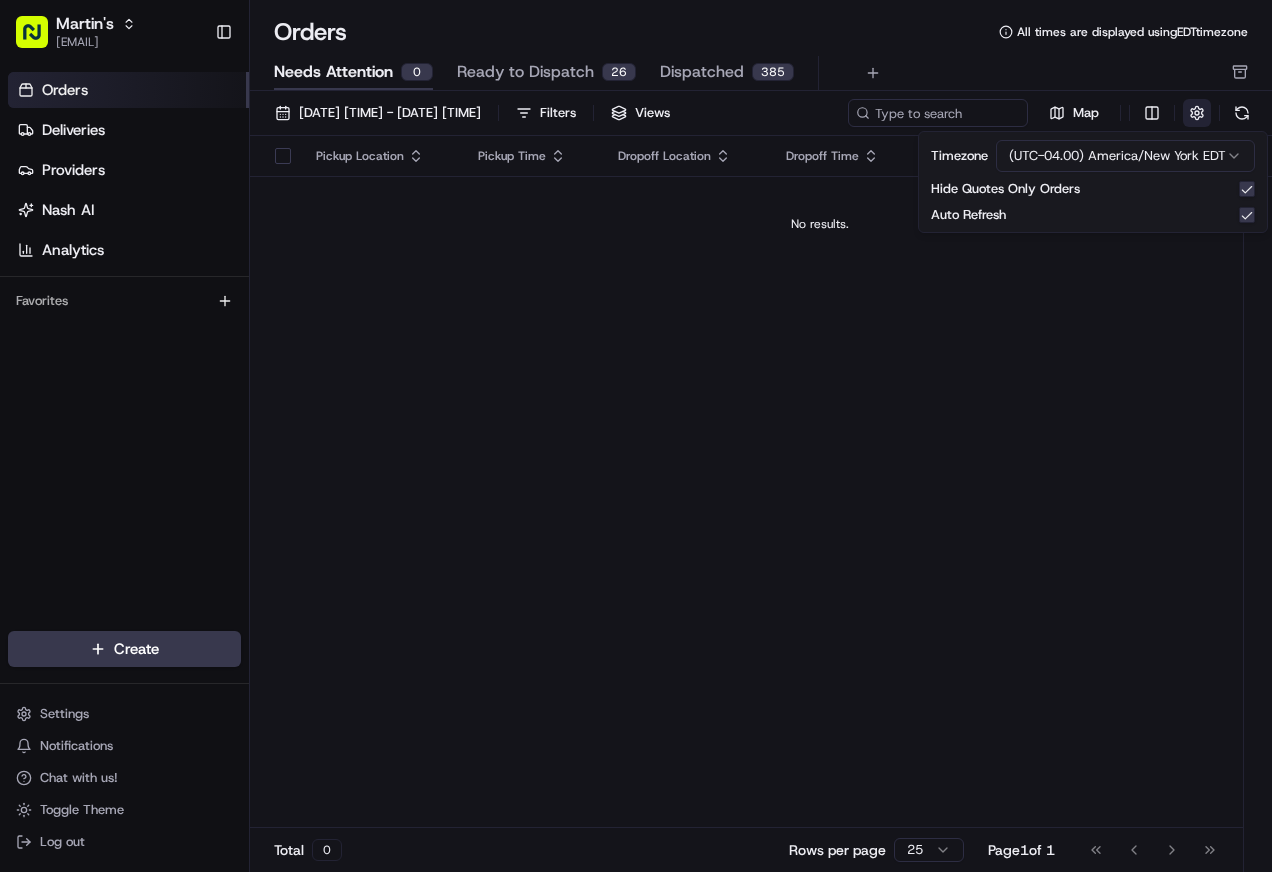 click at bounding box center [1197, 113] 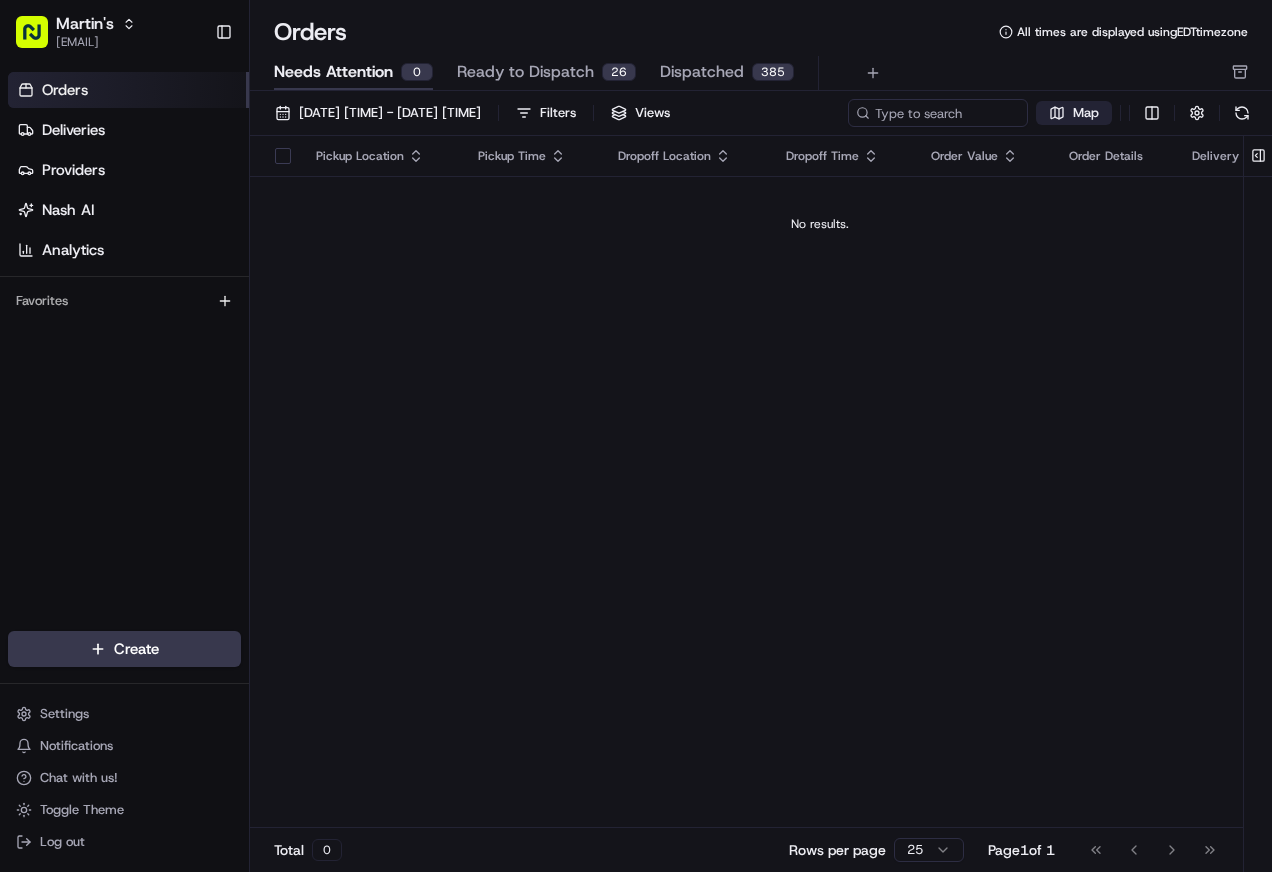 click on "Map" at bounding box center (1074, 113) 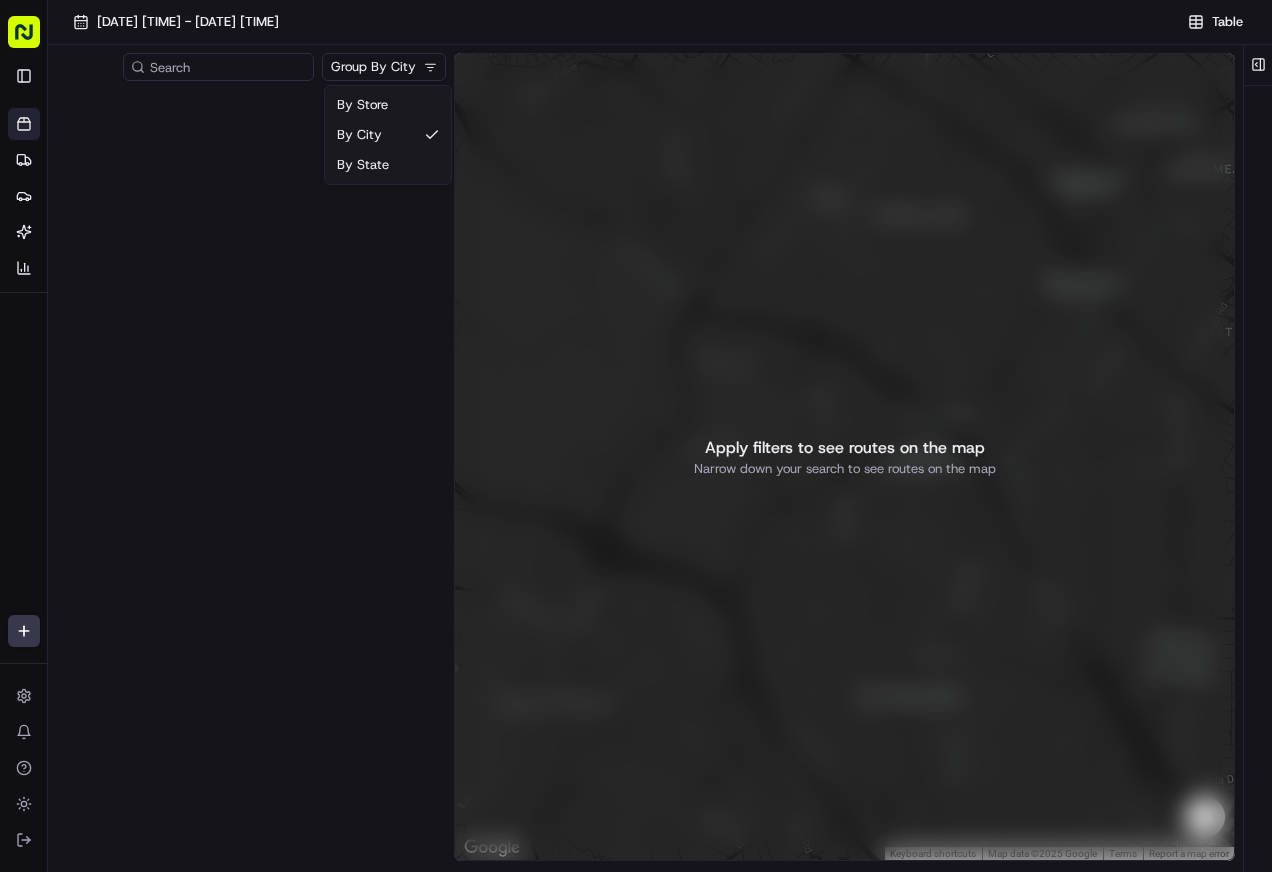 click on "Martin's [EMAIL] Toggle Sidebar Orders Deliveries Providers Nash AI Analytics Favorites Main Menu Members & Organization Organization Users Roles Preferences Customization Tracking Orchestration Automations Locations Pickup Locations Dropoff Locations Zones Shifts Delivery Windows Billing Billing Refund Requests Integrations Notification Triggers Webhooks API Keys Request Logs Create Settings Notifications Chat with us! Toggle Theme Log out [DATE] [TIME] Table Group By City ← Move left → Move right ↑ Move up ↓ Move down + Zoom in - Zoom out Home Jump left by 75% End Jump right by 75% Page Up Jump up by 75% Page Down Jump down by 75% Keyboard shortcuts Map Data Map data ©2025 Google Map data ©2025 Google 500 m  Click to toggle between metric and imperial units Terms Report a map error Apply filters to see routes on the map Narrow down your search to see routes on the map" at bounding box center [636, 436] 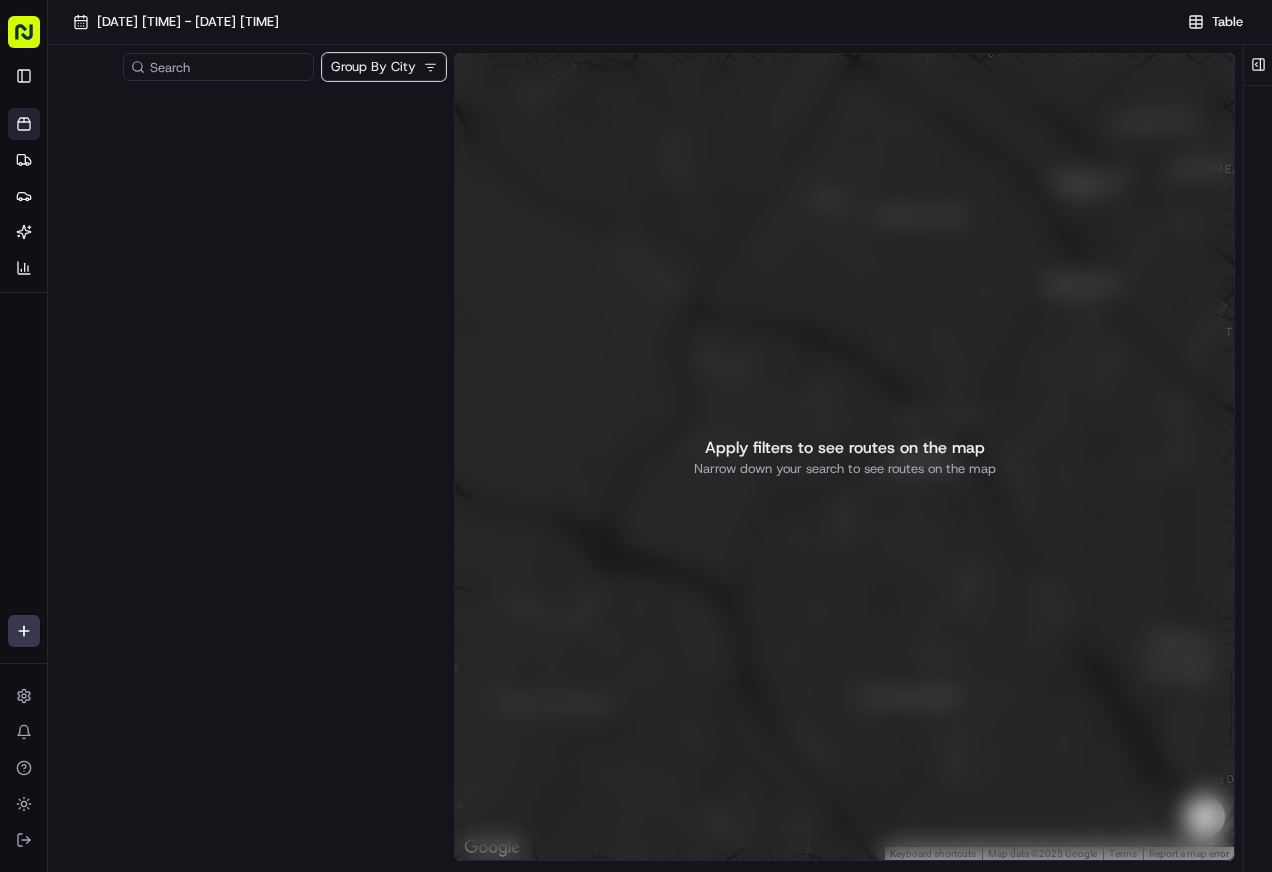 click on "Martin's [EMAIL] Toggle Sidebar Orders Deliveries Providers Nash AI Analytics Favorites Main Menu Members & Organization Organization Users Roles Preferences Customization Tracking Orchestration Automations Locations Pickup Locations Dropoff Locations Zones Shifts Delivery Windows Billing Billing Refund Requests Integrations Notification Triggers Webhooks API Keys Request Logs Create Settings Notifications Chat with us! Toggle Theme Log out [DATE] [TIME] Table Group By City ← Move left → Move right ↑ Move up ↓ Move down + Zoom in - Zoom out Home Jump left by 75% End Jump right by 75% Page Up Jump up by 75% Page Down Jump down by 75% Keyboard shortcuts Map Data Map data ©2025 Google Map data ©2025 Google 500 m  Click to toggle between metric and imperial units Terms Report a map error Apply filters to see routes on the map Narrow down your search to see routes on the map" at bounding box center (636, 436) 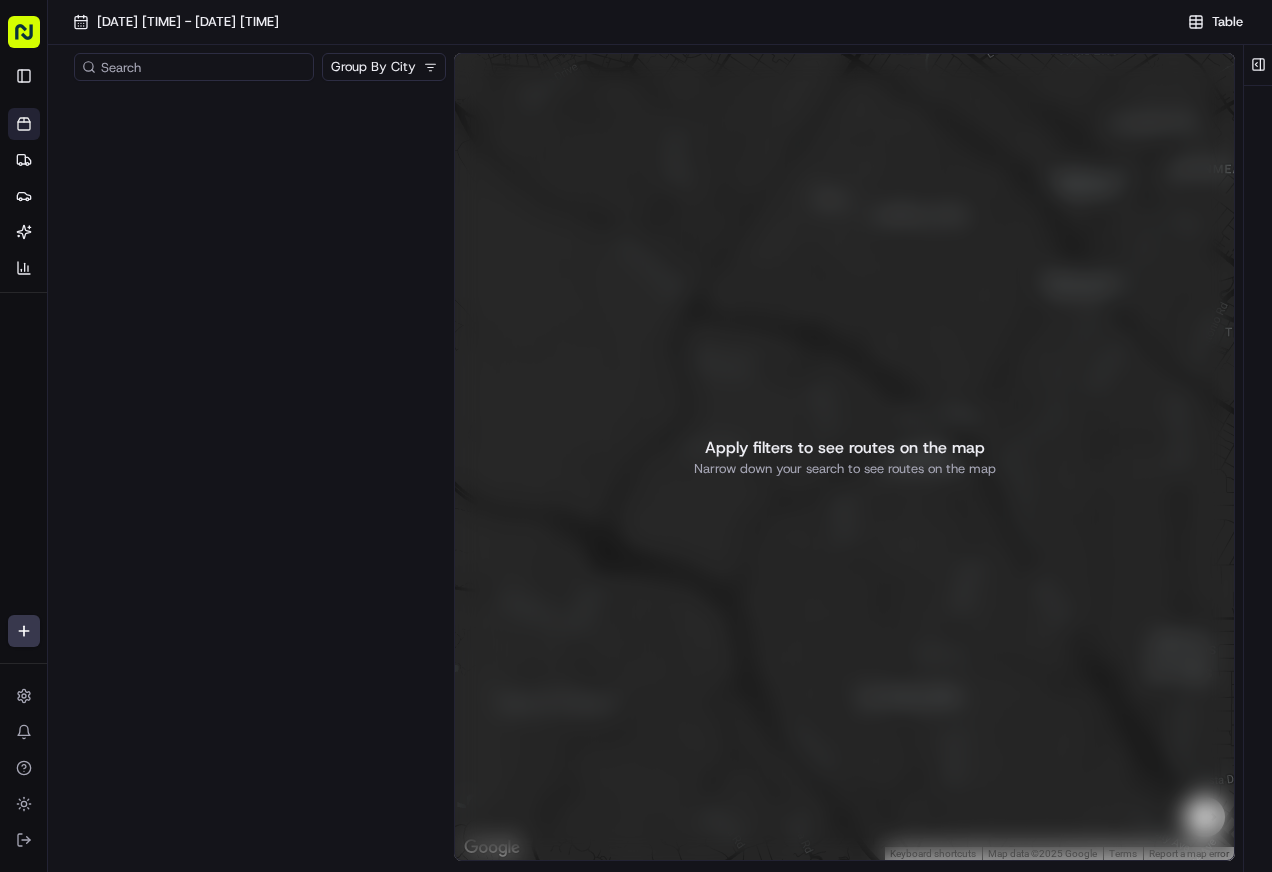 click at bounding box center (194, 67) 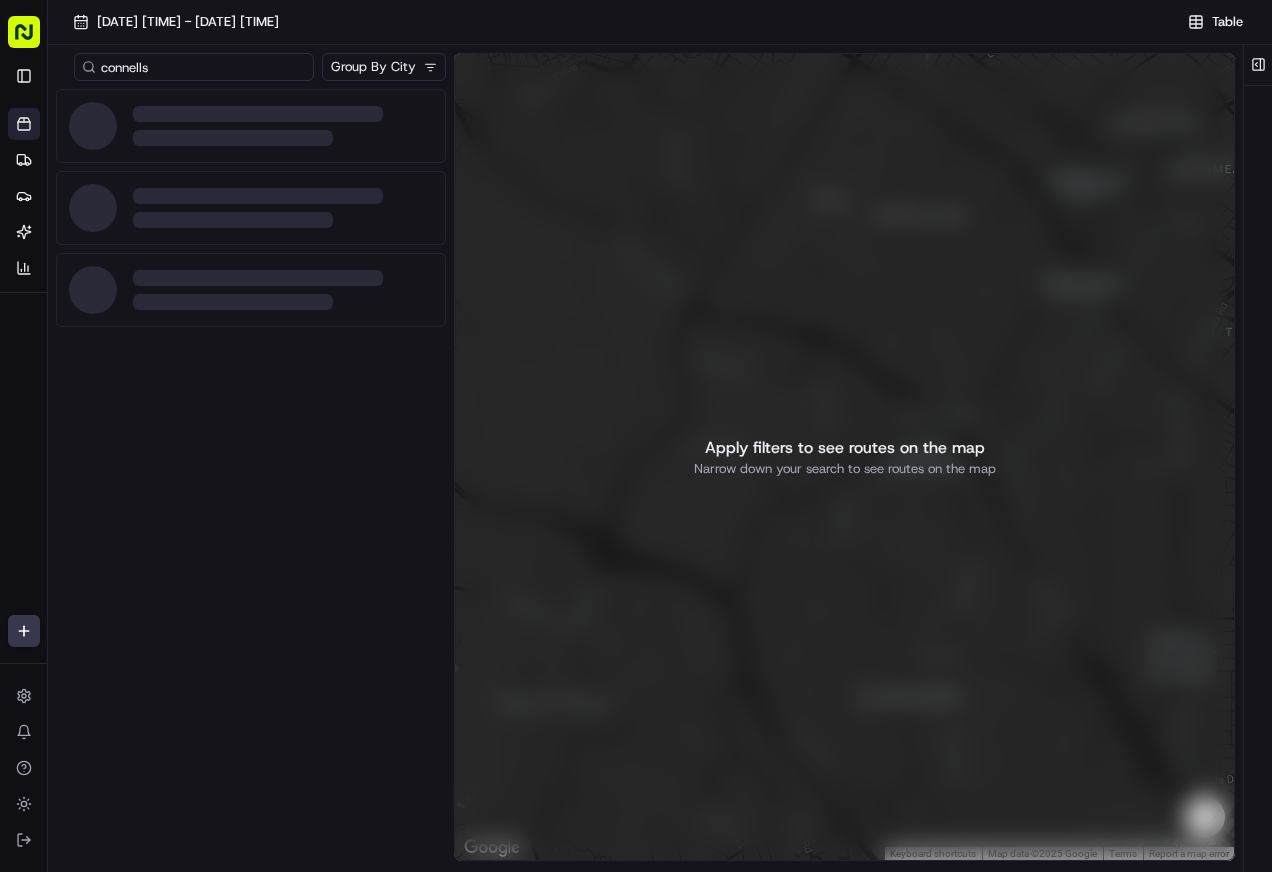 type on "connells" 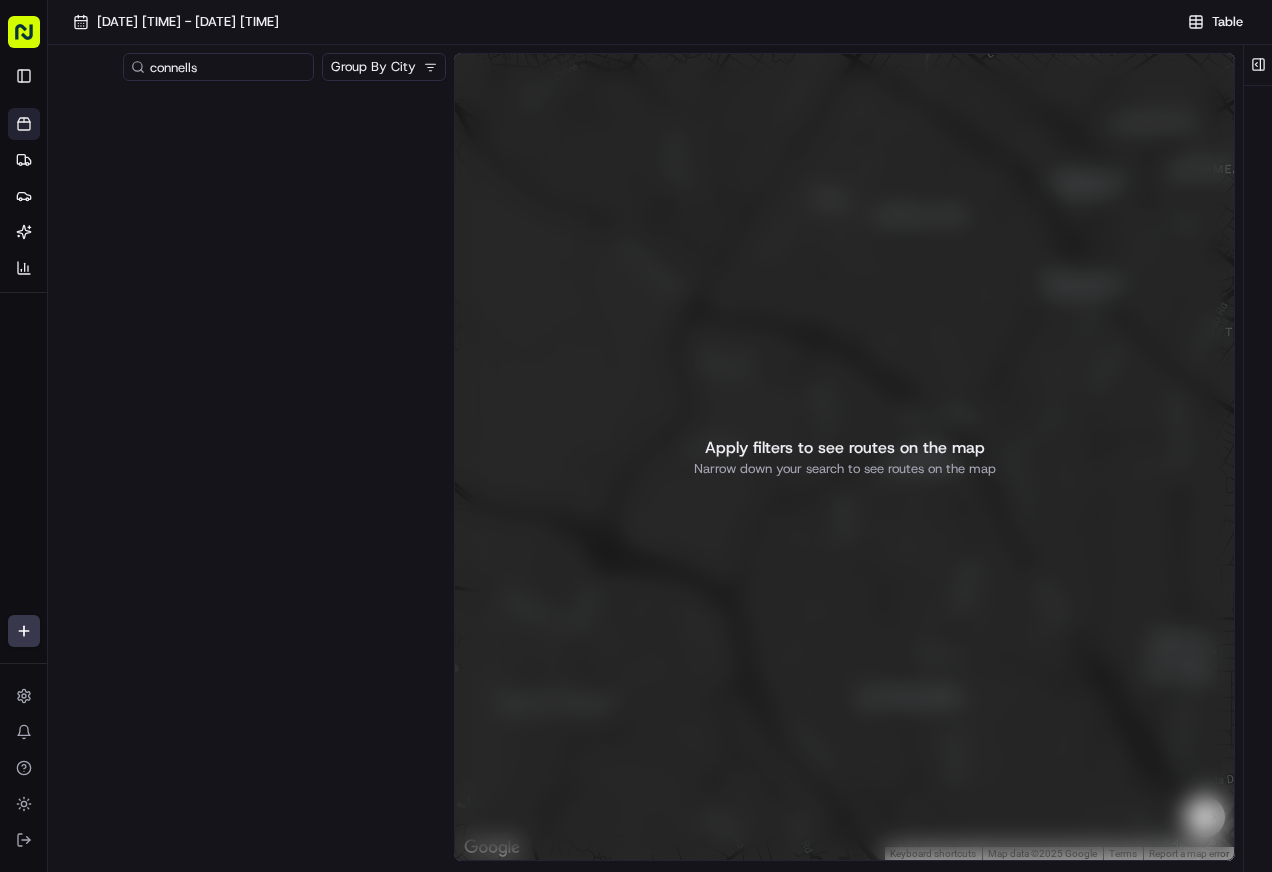 click on "Narrow down your search to see routes on the map" at bounding box center (845, 469) 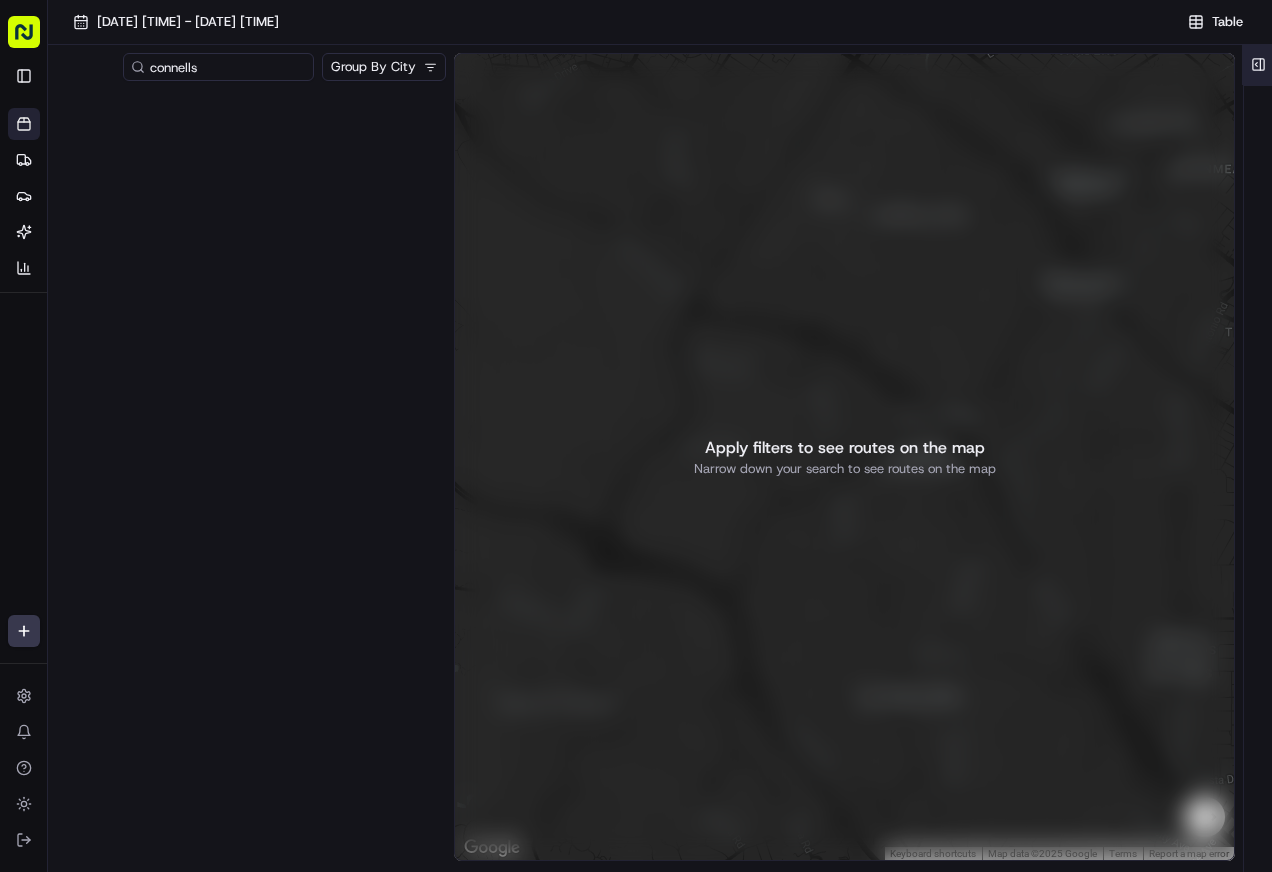 click at bounding box center [1258, 65] 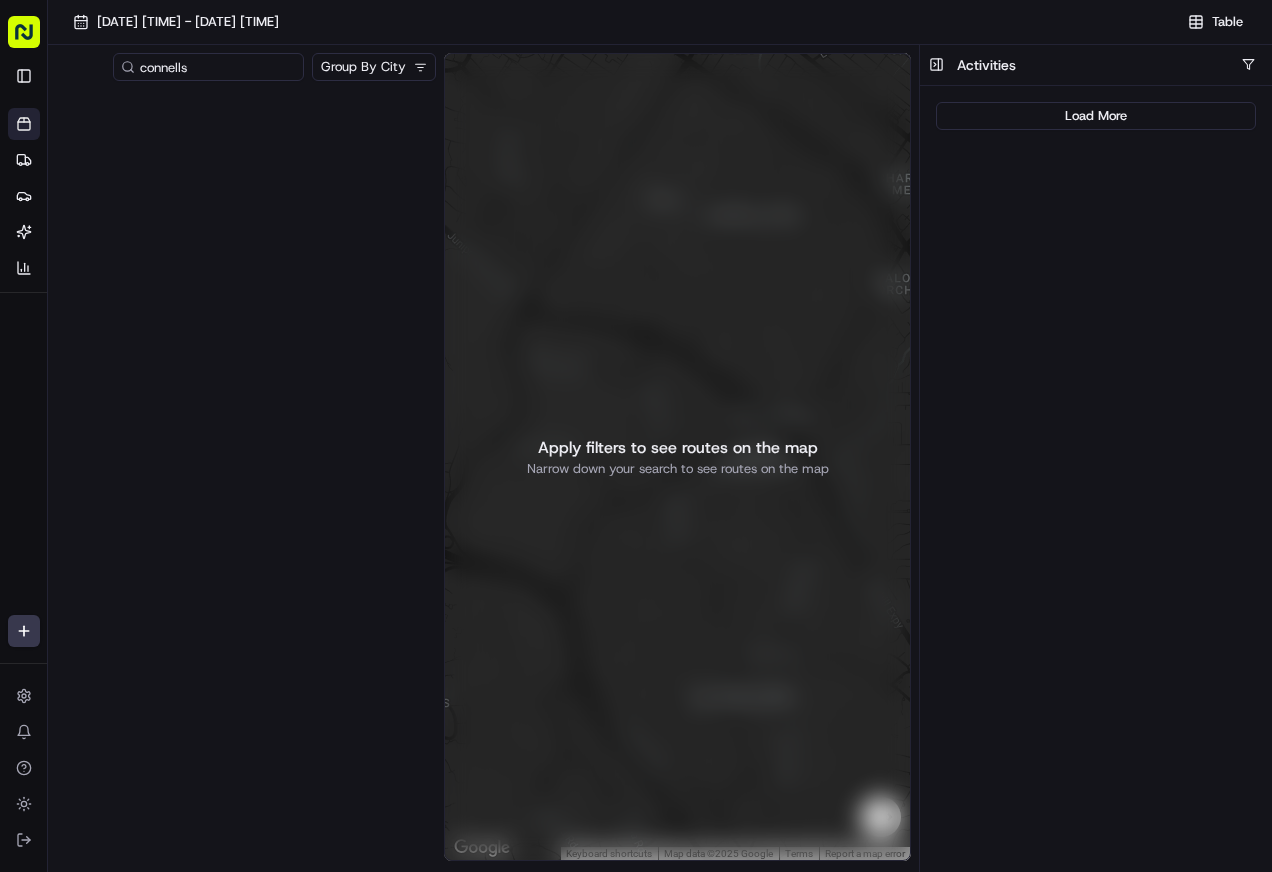 click on "Toggle Sidebar" at bounding box center (24, 76) 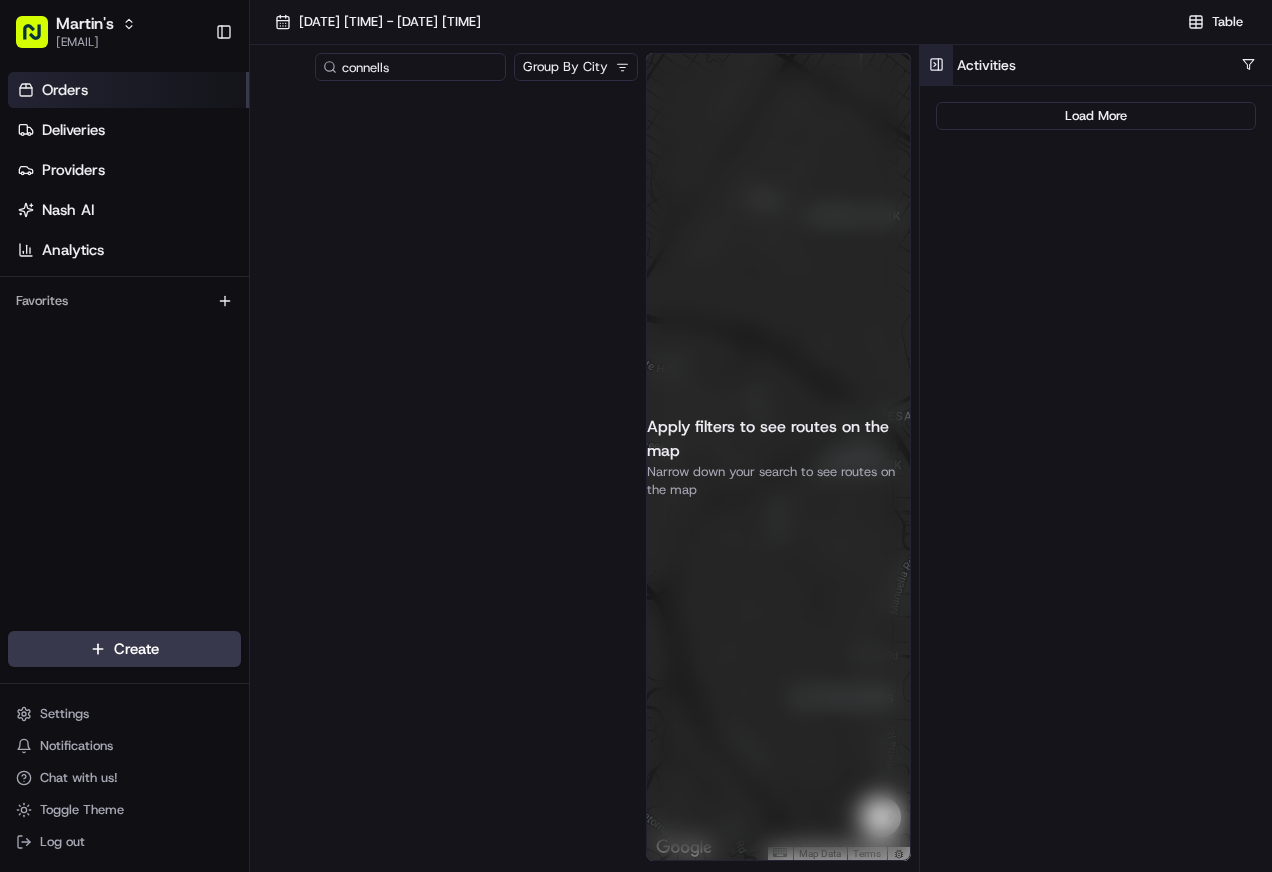 click at bounding box center (936, 65) 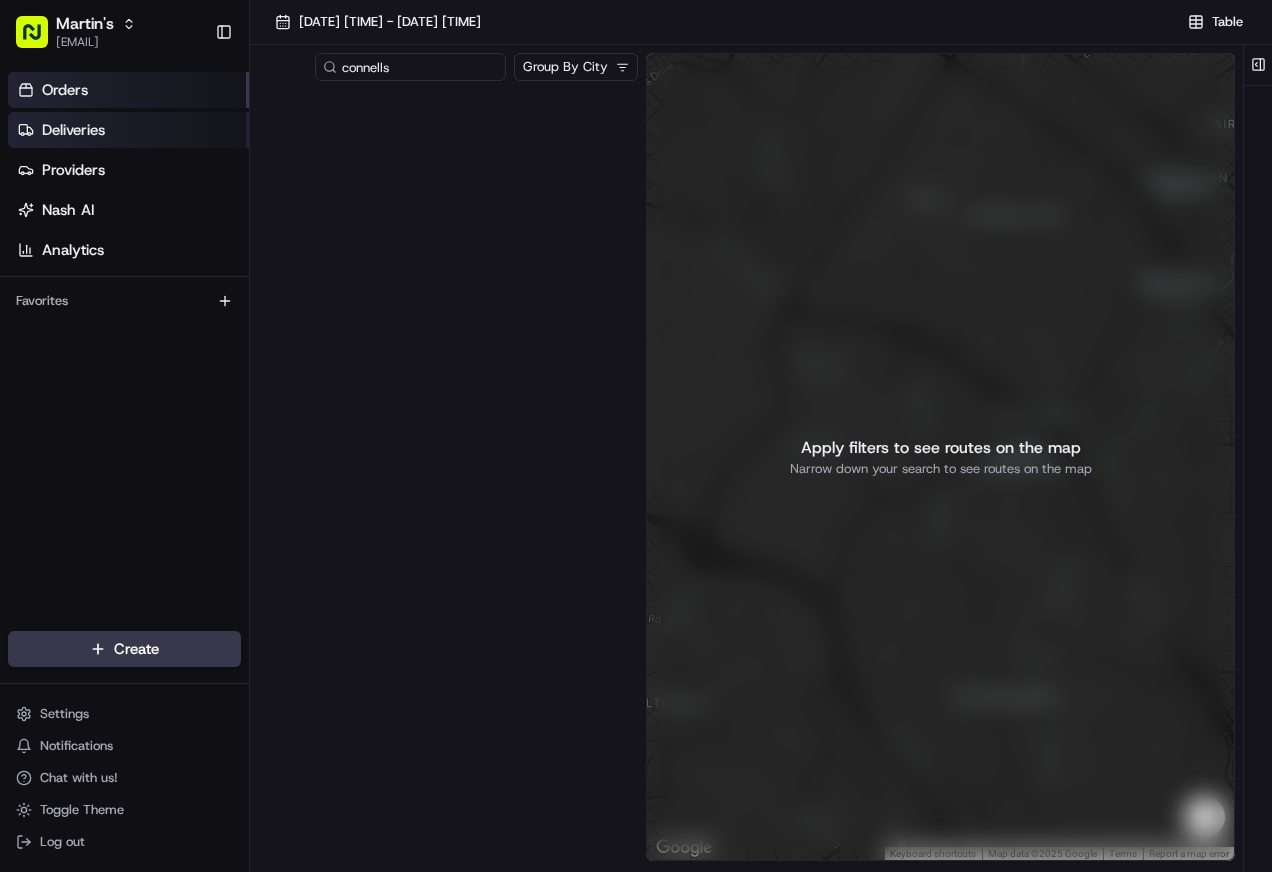 click on "Deliveries" at bounding box center (128, 130) 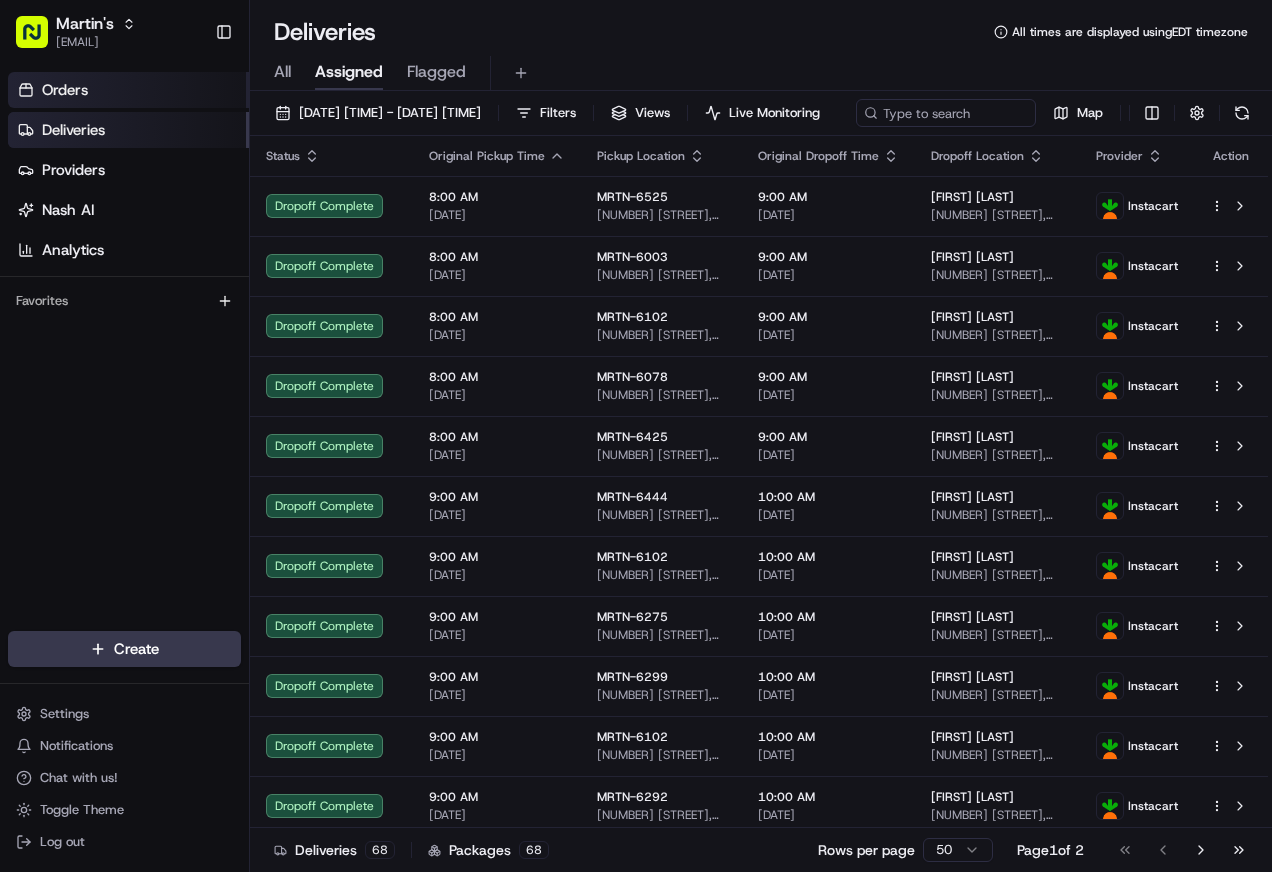 click on "Orders" at bounding box center (128, 90) 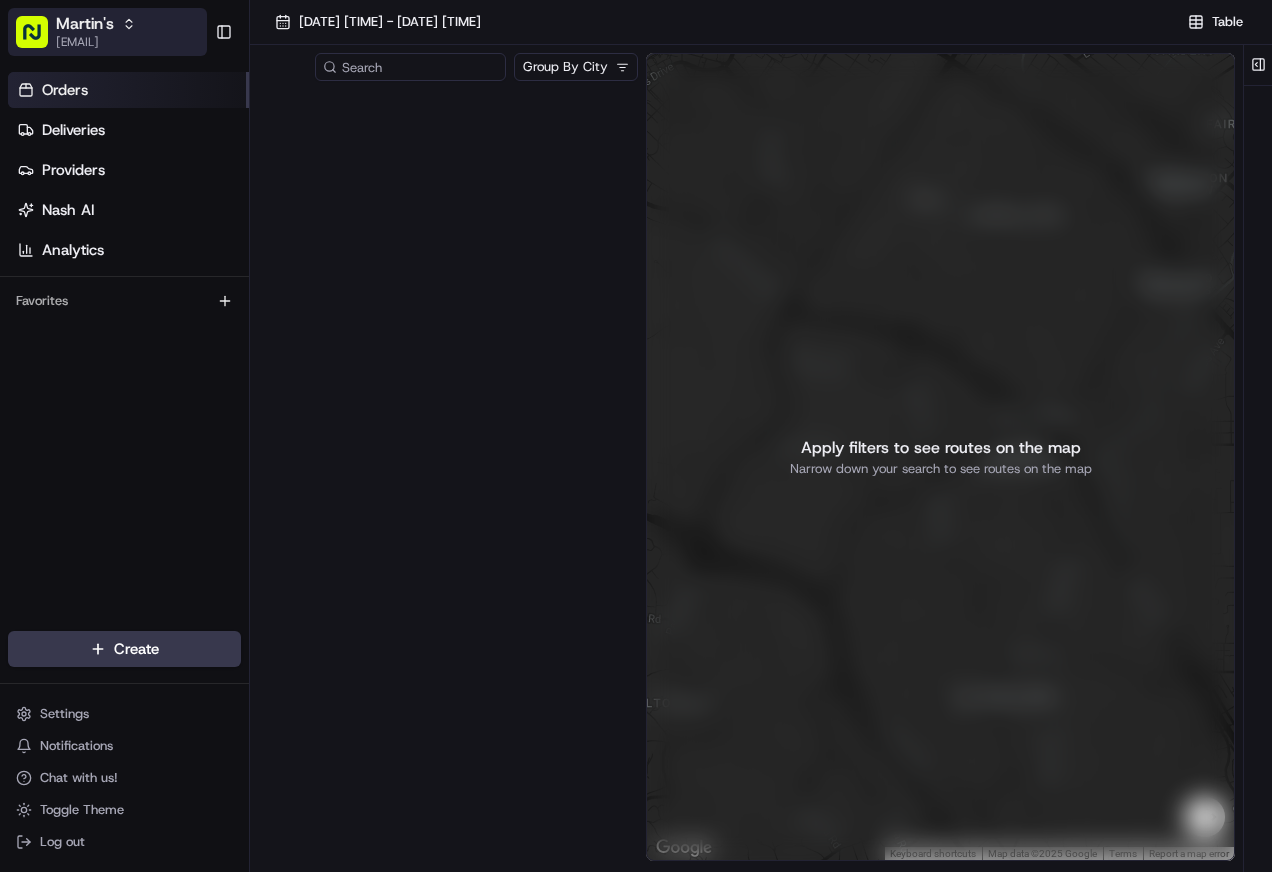 click on "[EMAIL]" at bounding box center (96, 42) 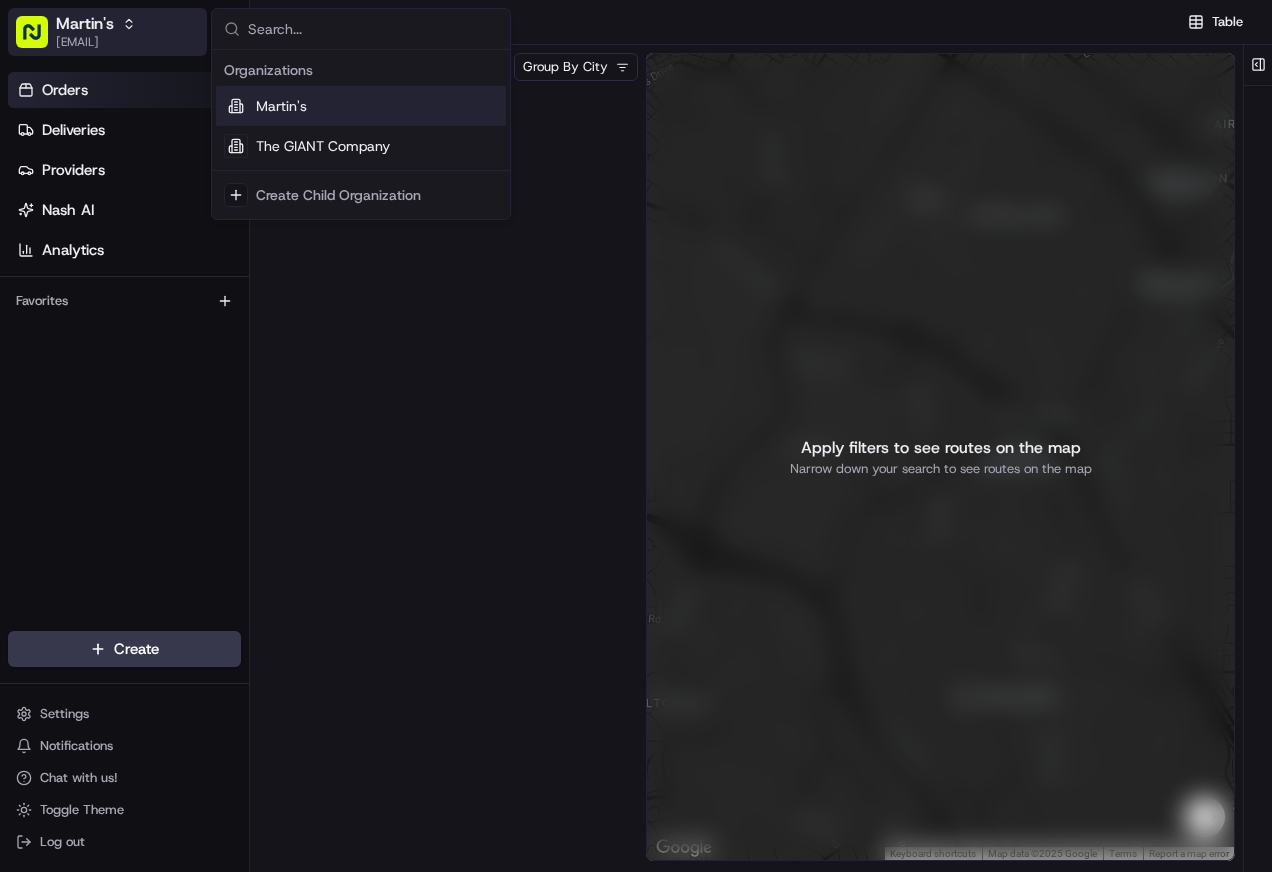 click on "[EMAIL]" at bounding box center [96, 42] 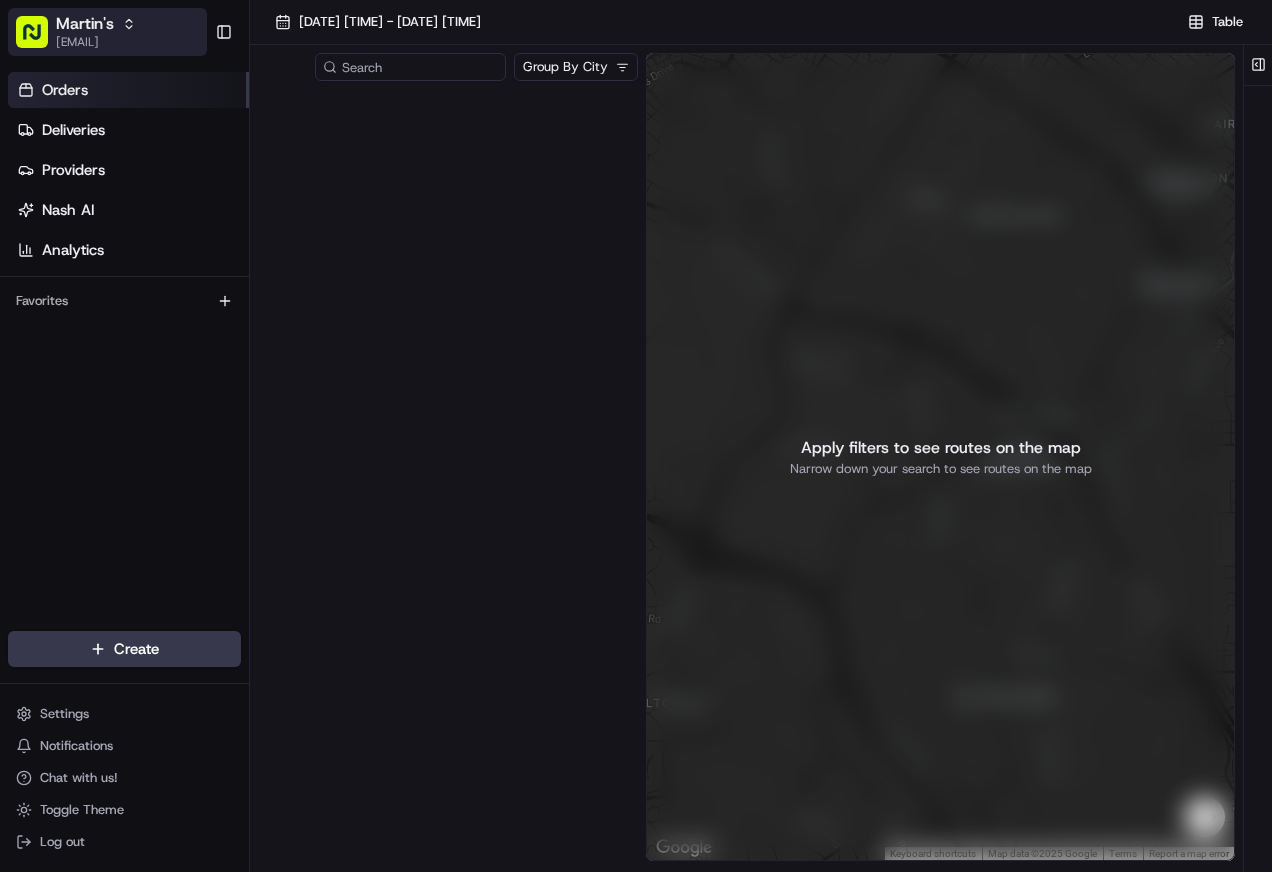 click on "[EMAIL]" at bounding box center (96, 42) 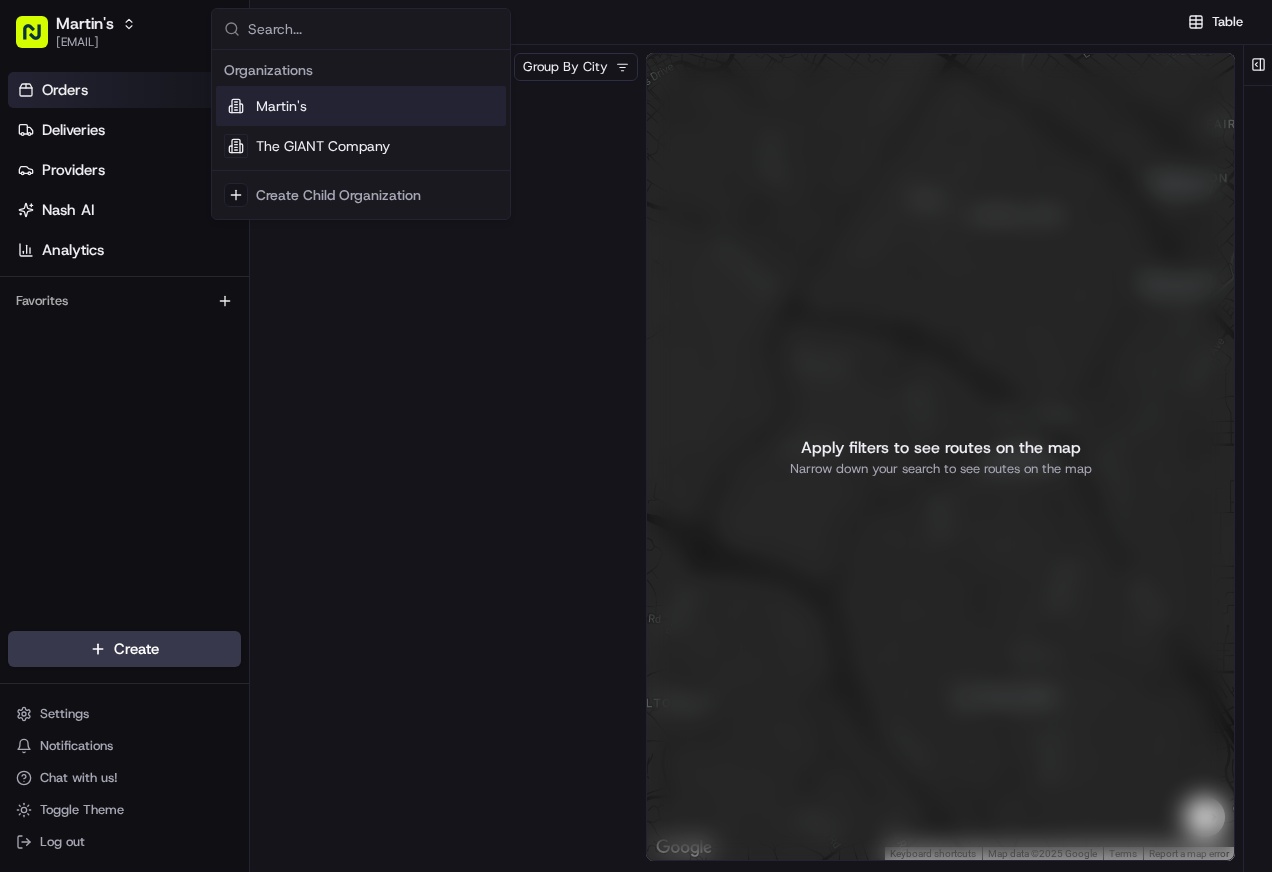 click on "Orders Deliveries Providers Nash AI Analytics Favorites" at bounding box center (124, 355) 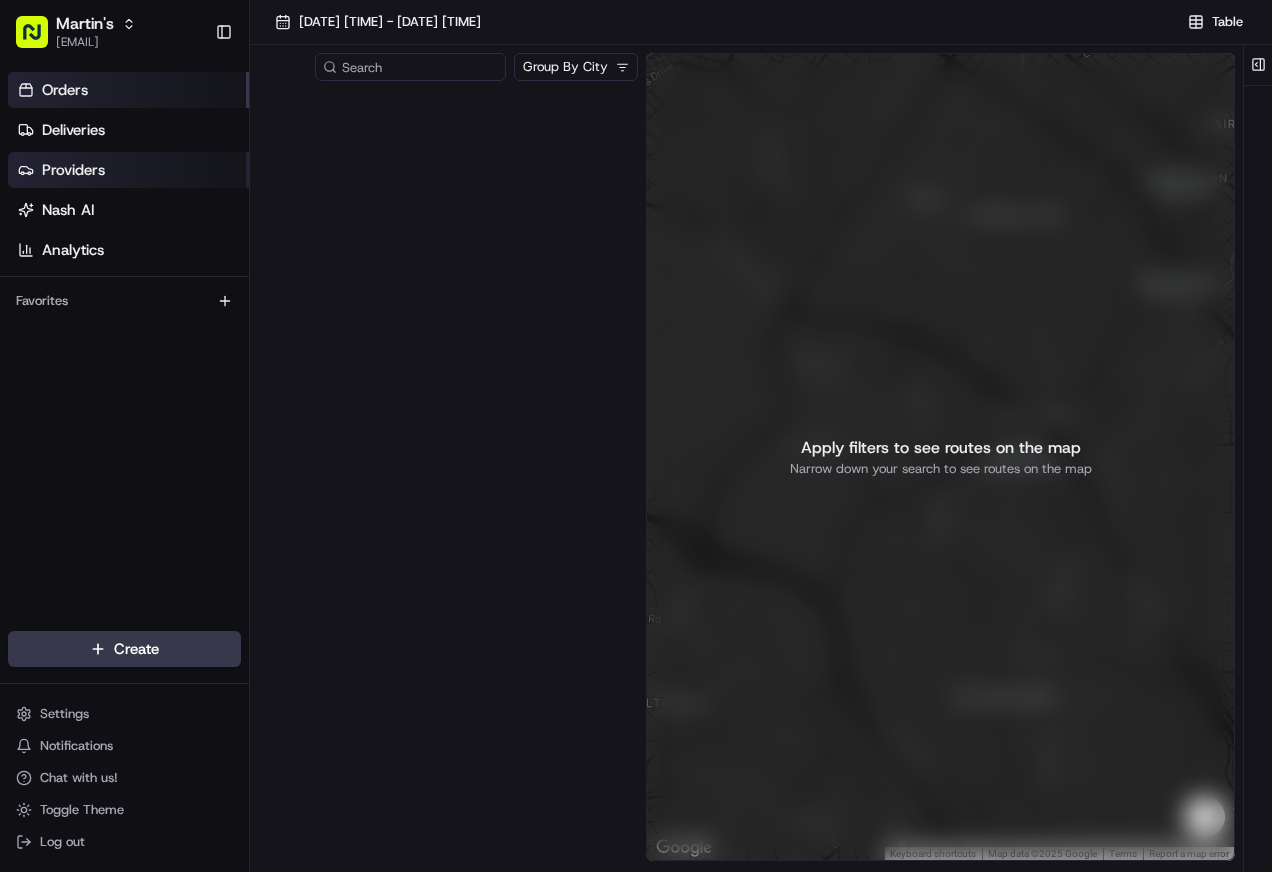 click on "Providers" at bounding box center (73, 170) 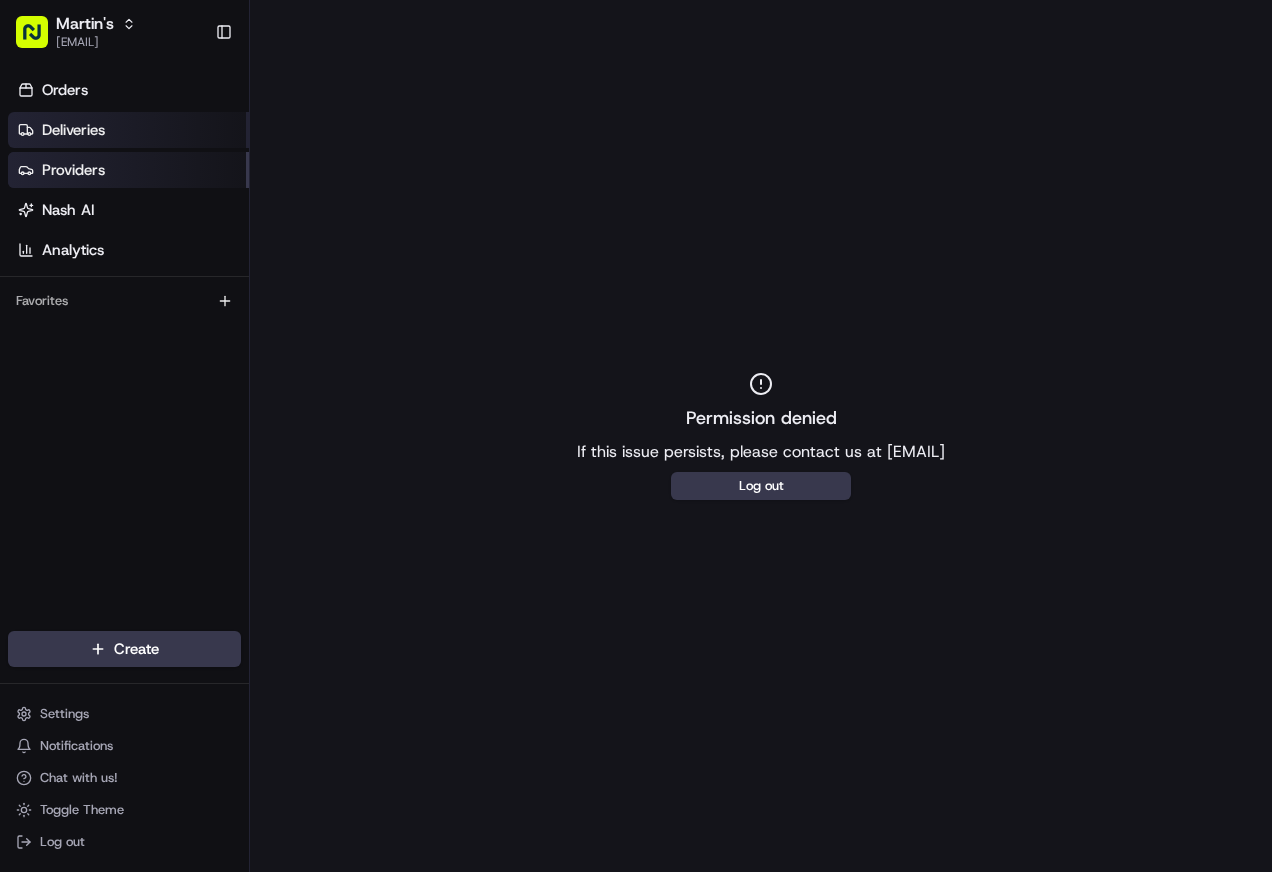 click on "Deliveries" at bounding box center [73, 130] 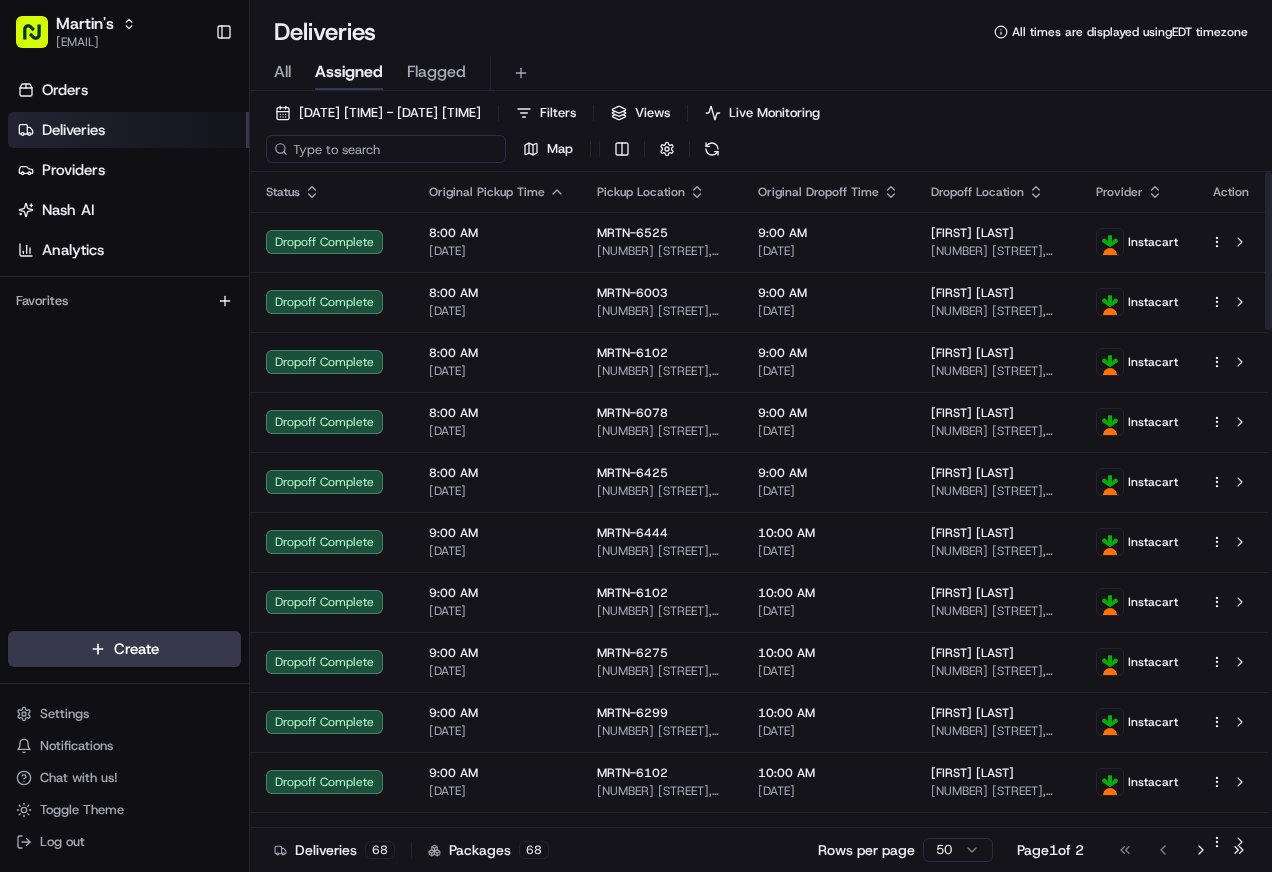 click at bounding box center [386, 149] 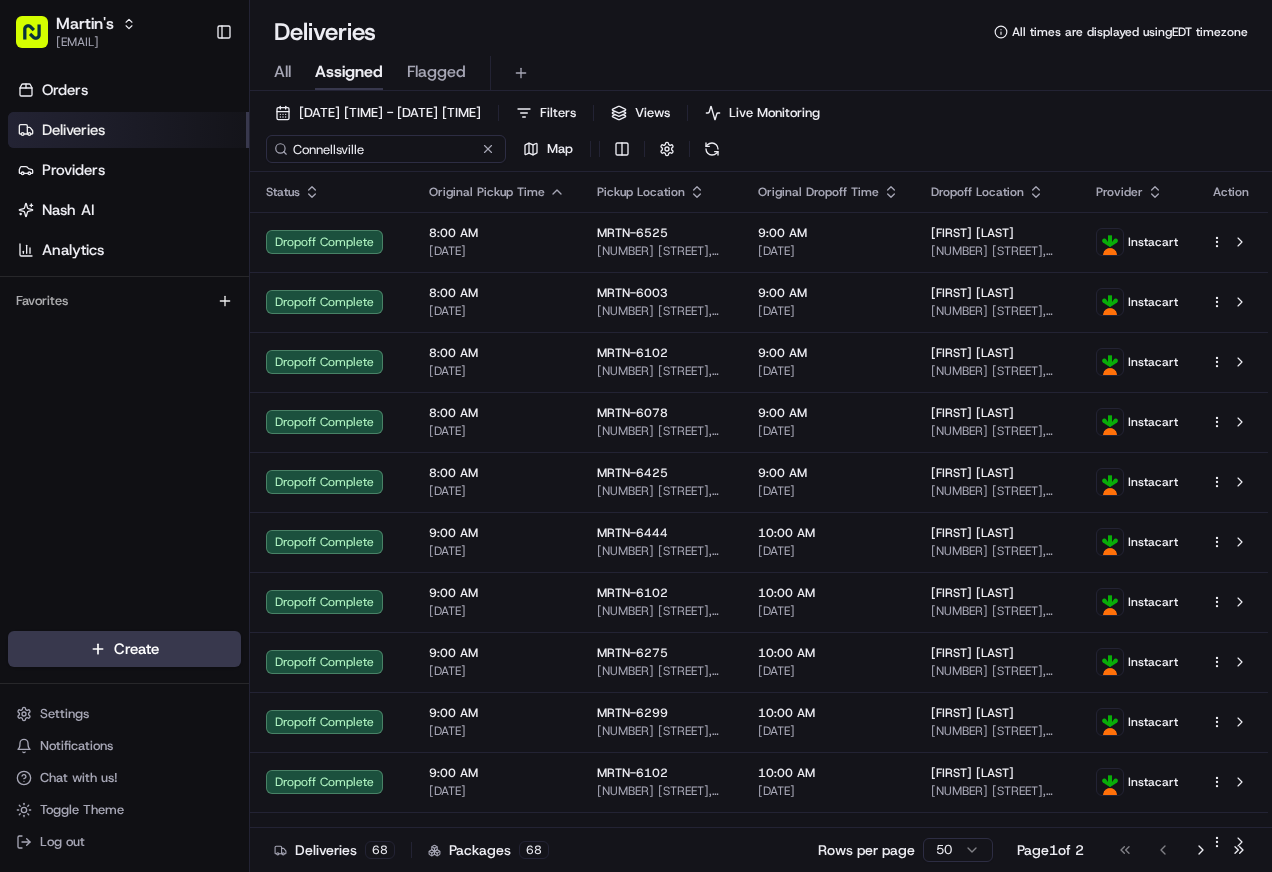 type on "Connellsville" 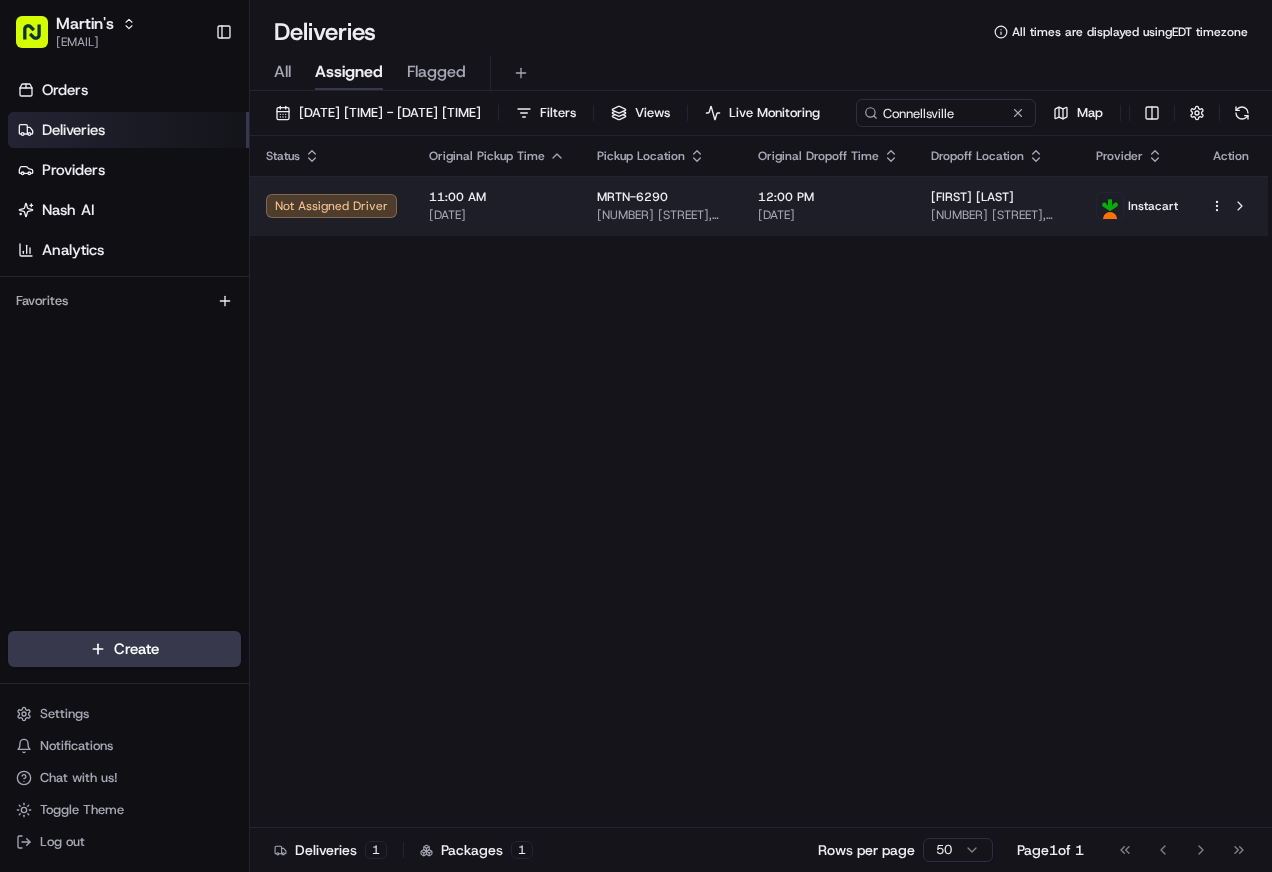 click on "MRTN-6290" at bounding box center (661, 197) 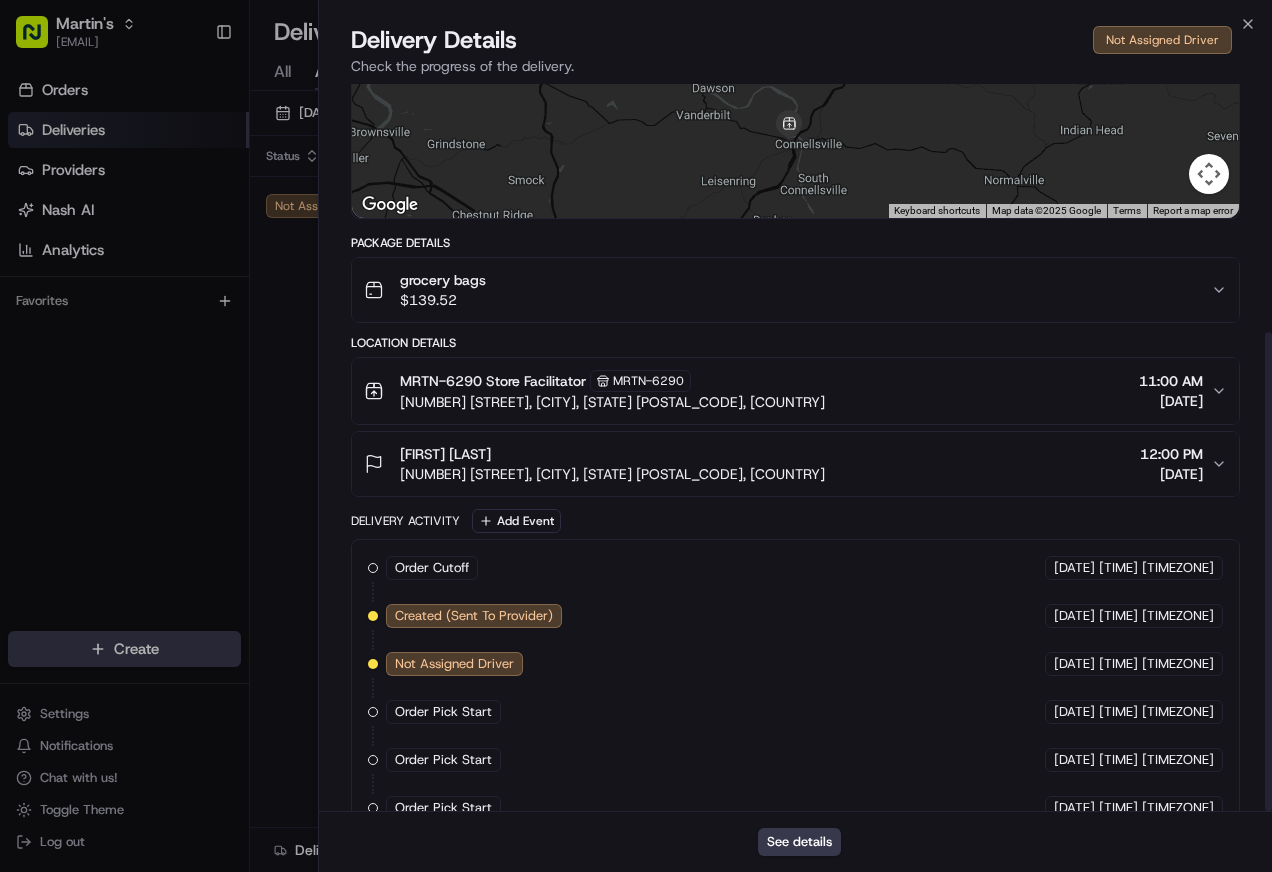 scroll, scrollTop: 177, scrollLeft: 0, axis: vertical 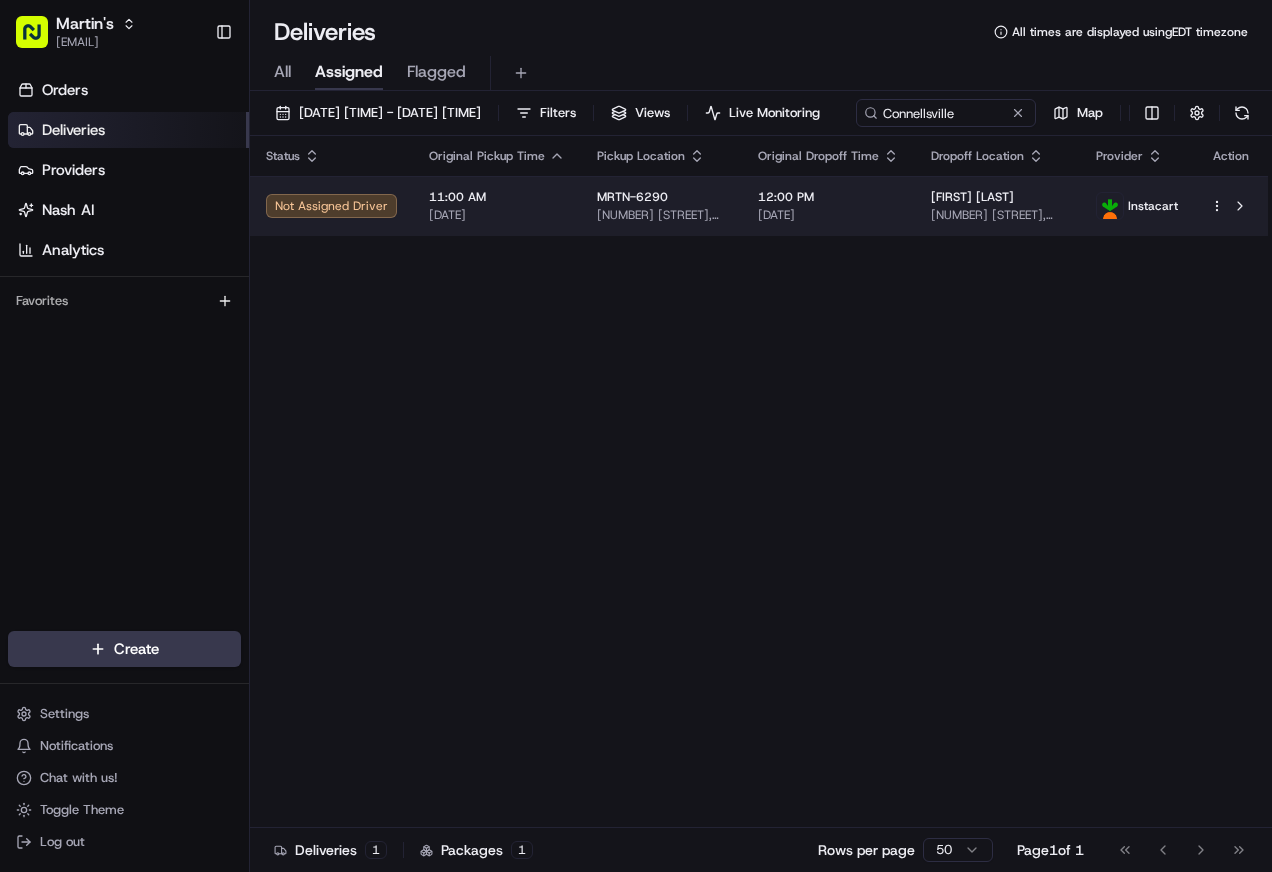 click on "[NUMBER] [STREET], [CITY], [STATE] [POSTAL_CODE], [COUNTRY]" at bounding box center (661, 215) 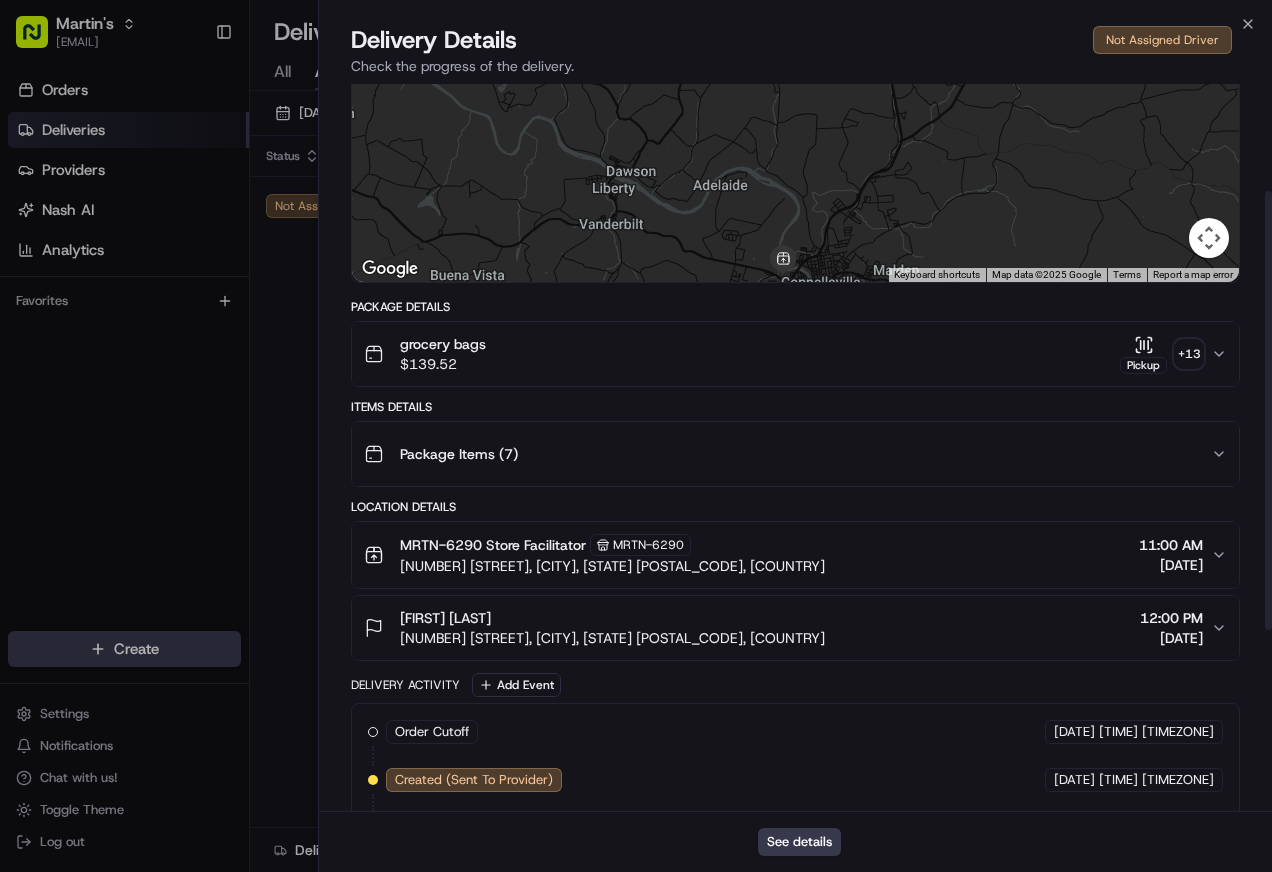 scroll, scrollTop: 177, scrollLeft: 0, axis: vertical 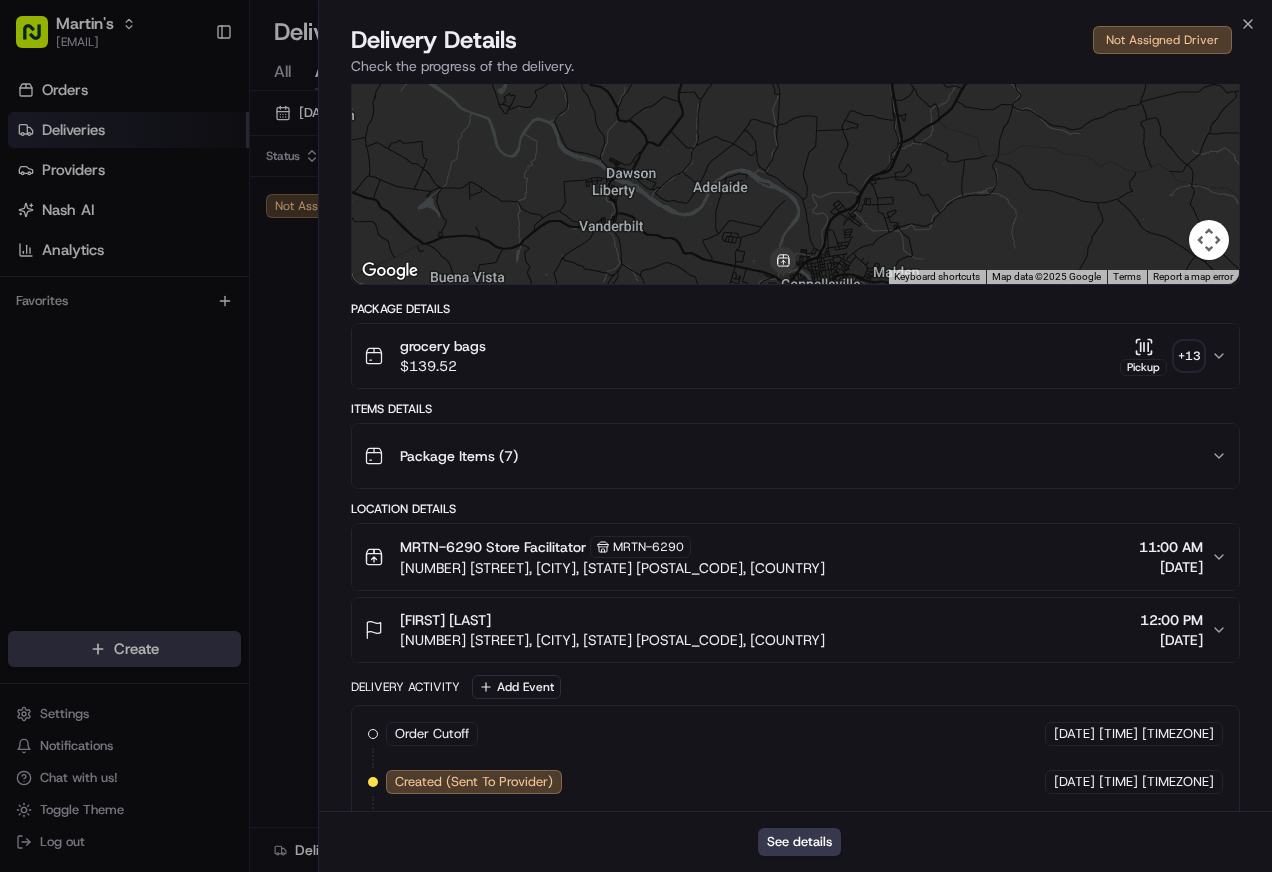 click on "Package Items ( 7 )" at bounding box center [795, 456] 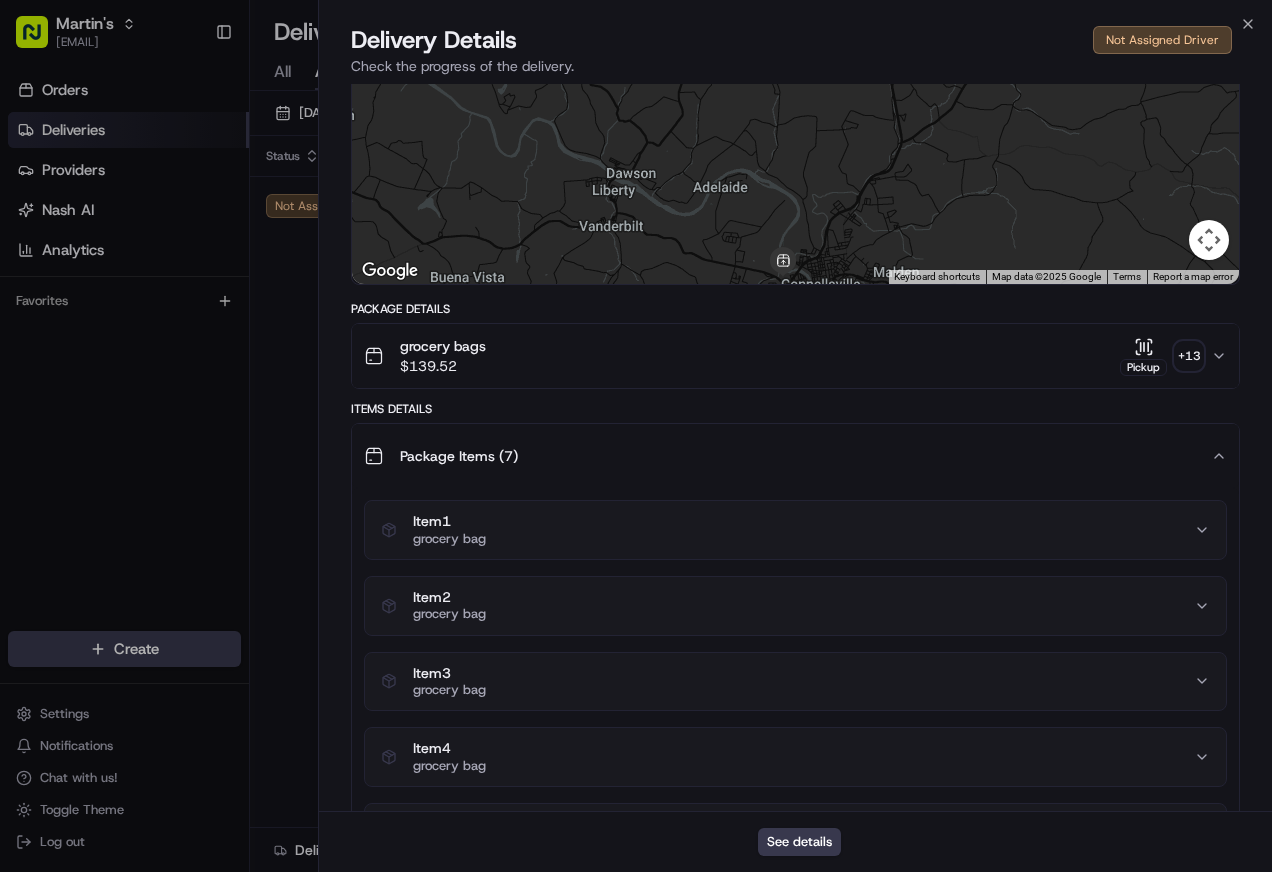 click on "Package Items ( 7 )" at bounding box center (795, 456) 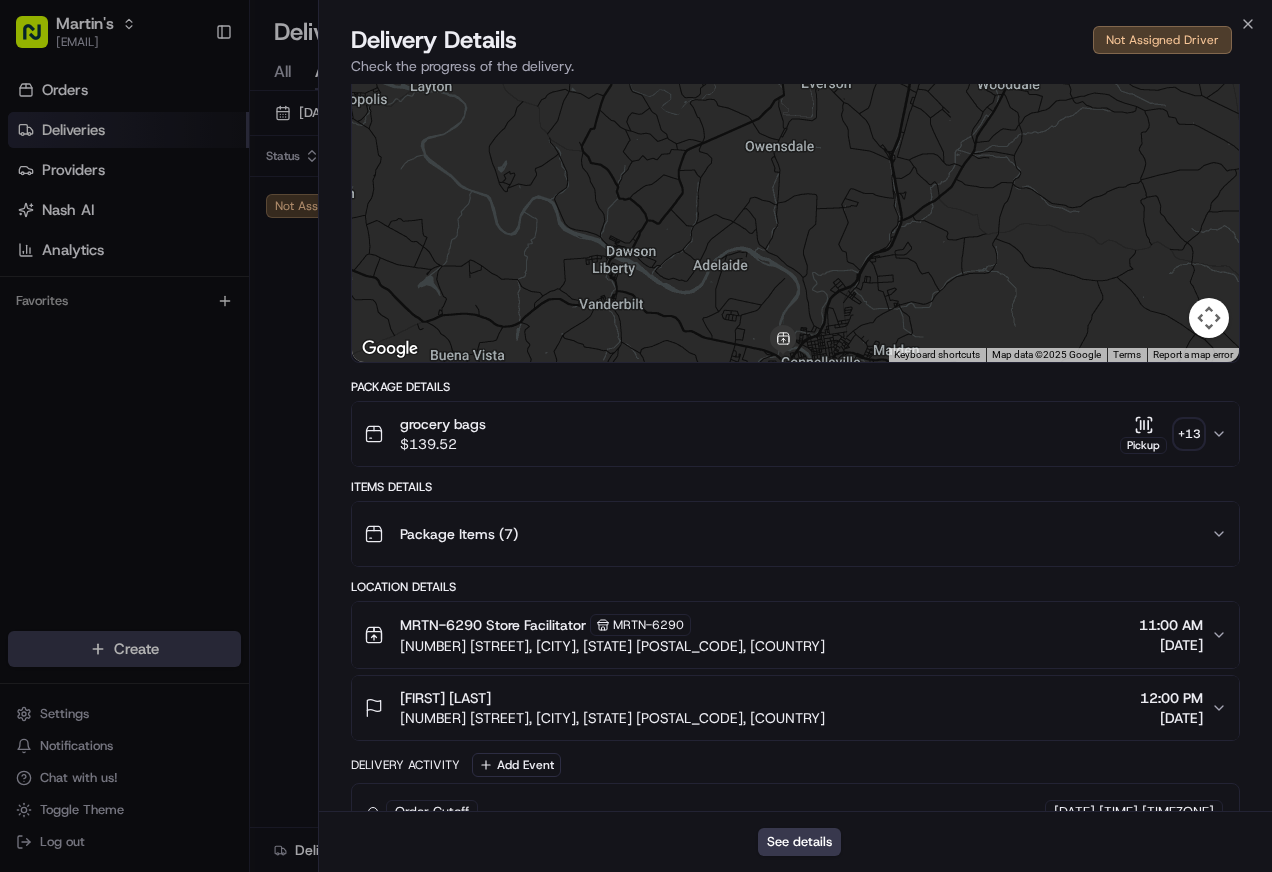 scroll, scrollTop: 0, scrollLeft: 0, axis: both 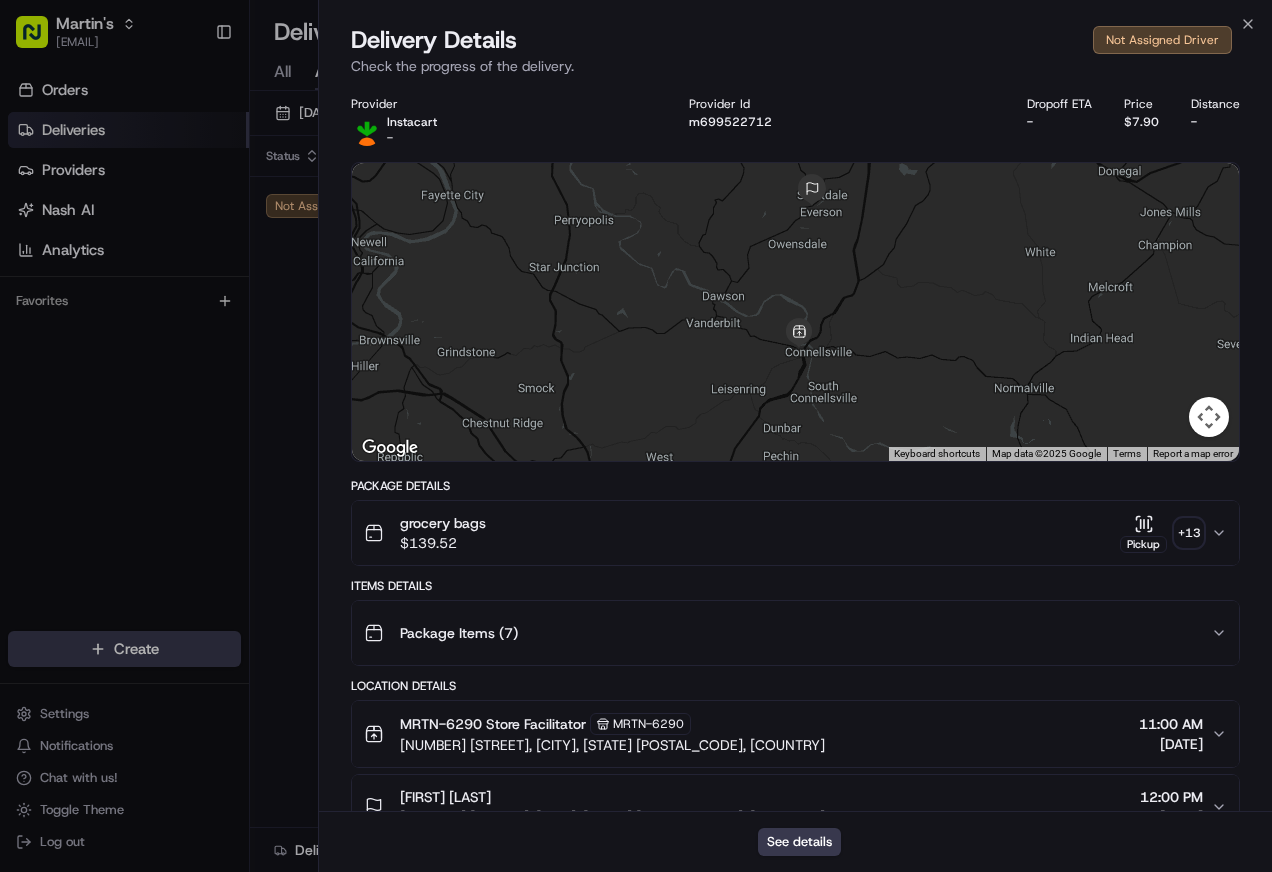 drag, startPoint x: 856, startPoint y: 383, endPoint x: 810, endPoint y: 290, distance: 103.75452 